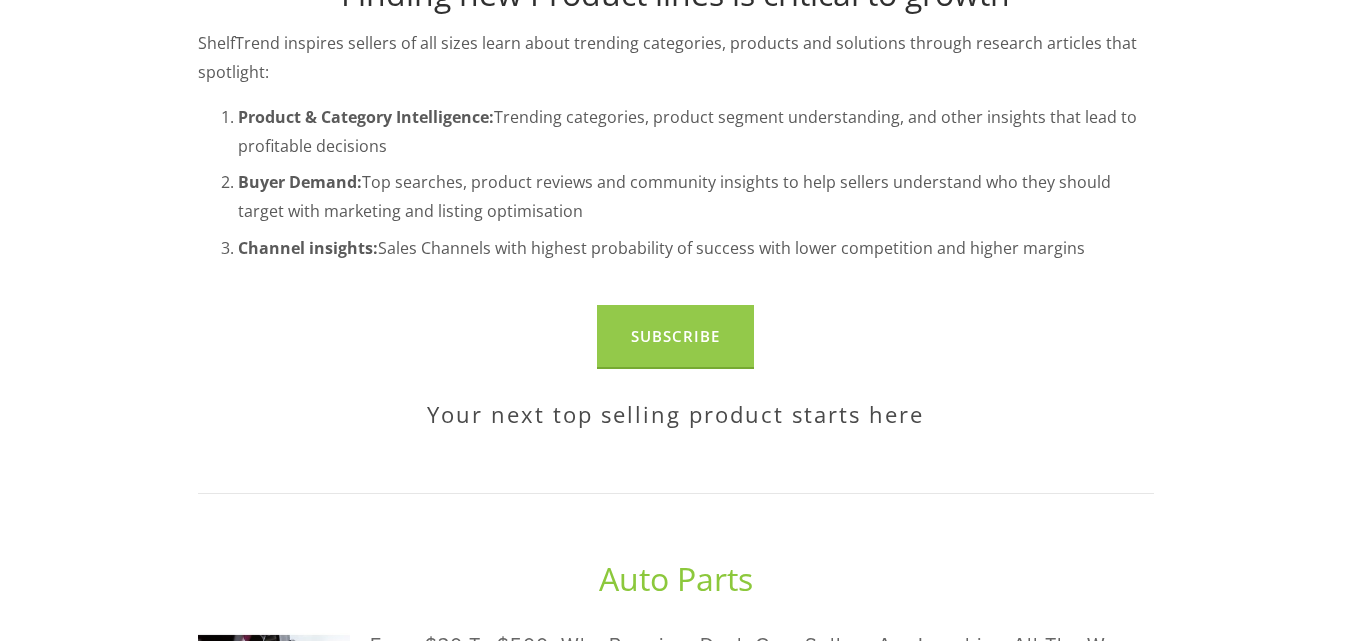 scroll, scrollTop: 533, scrollLeft: 0, axis: vertical 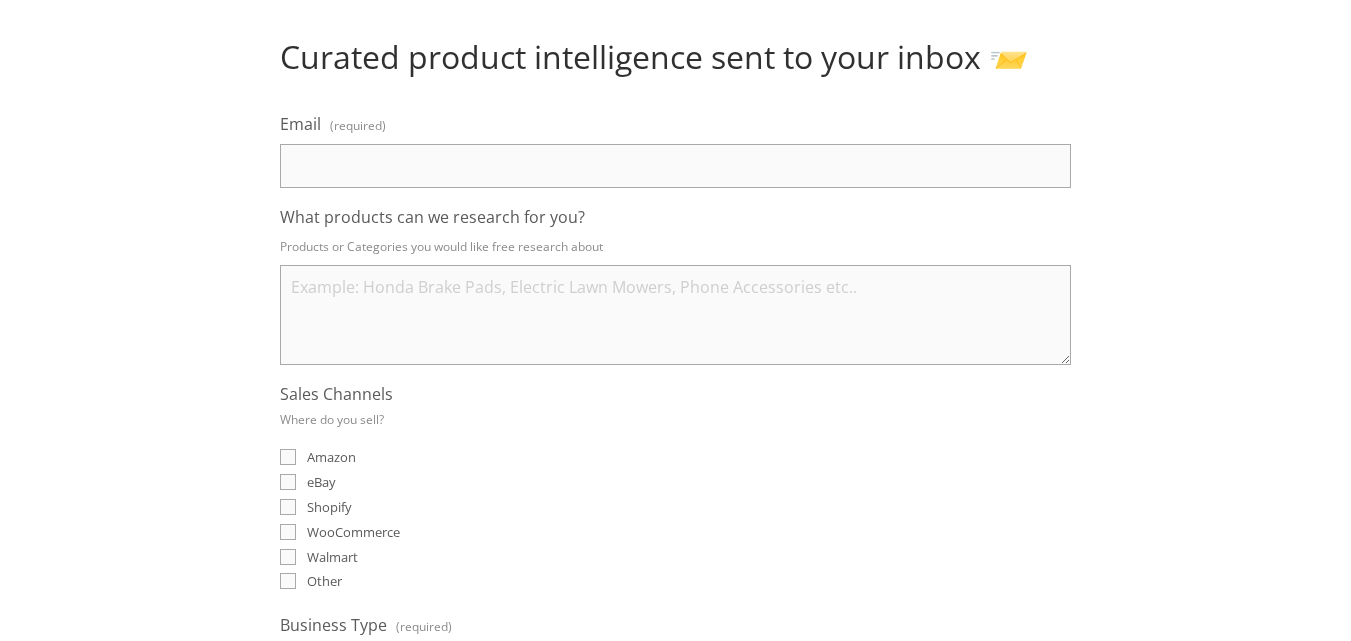 click on "eBay" at bounding box center (288, 482) 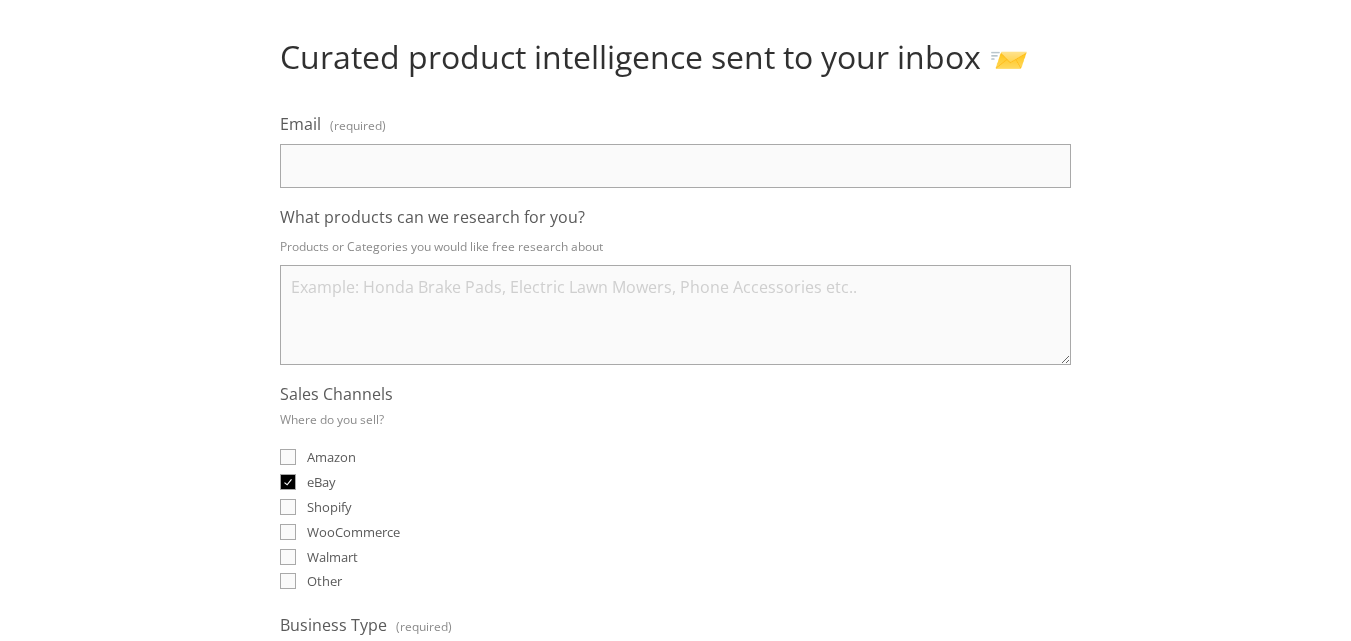 checkbox on "true" 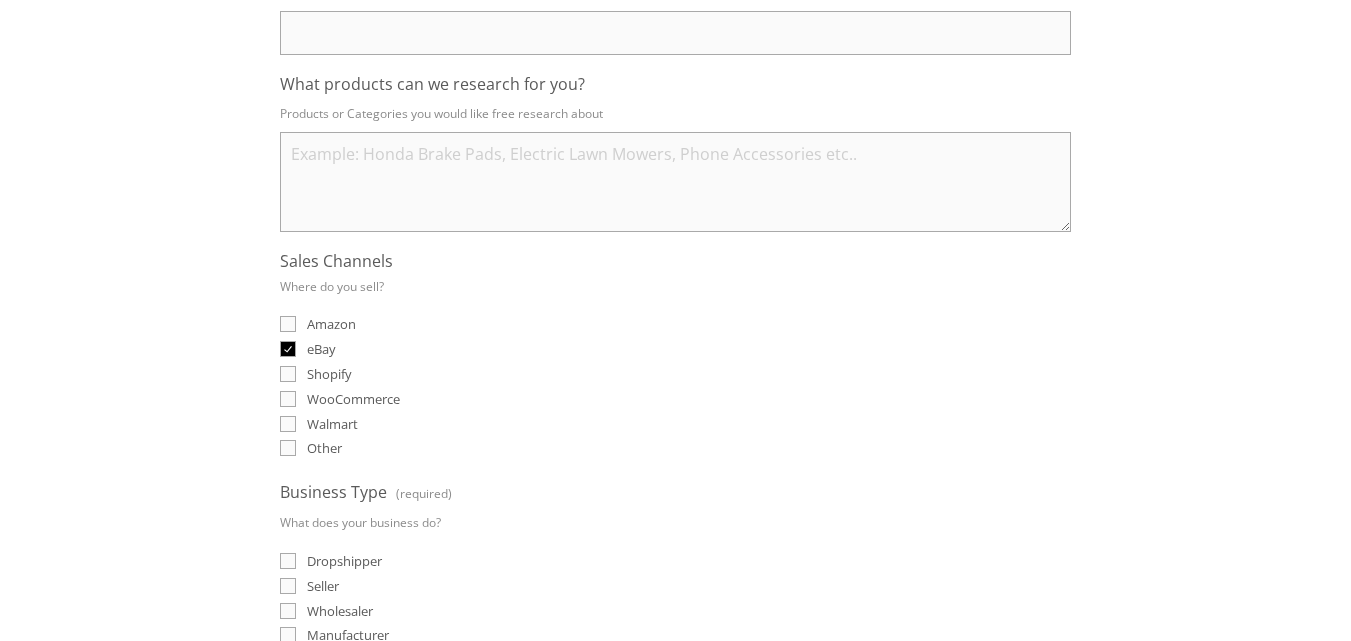 scroll, scrollTop: 533, scrollLeft: 0, axis: vertical 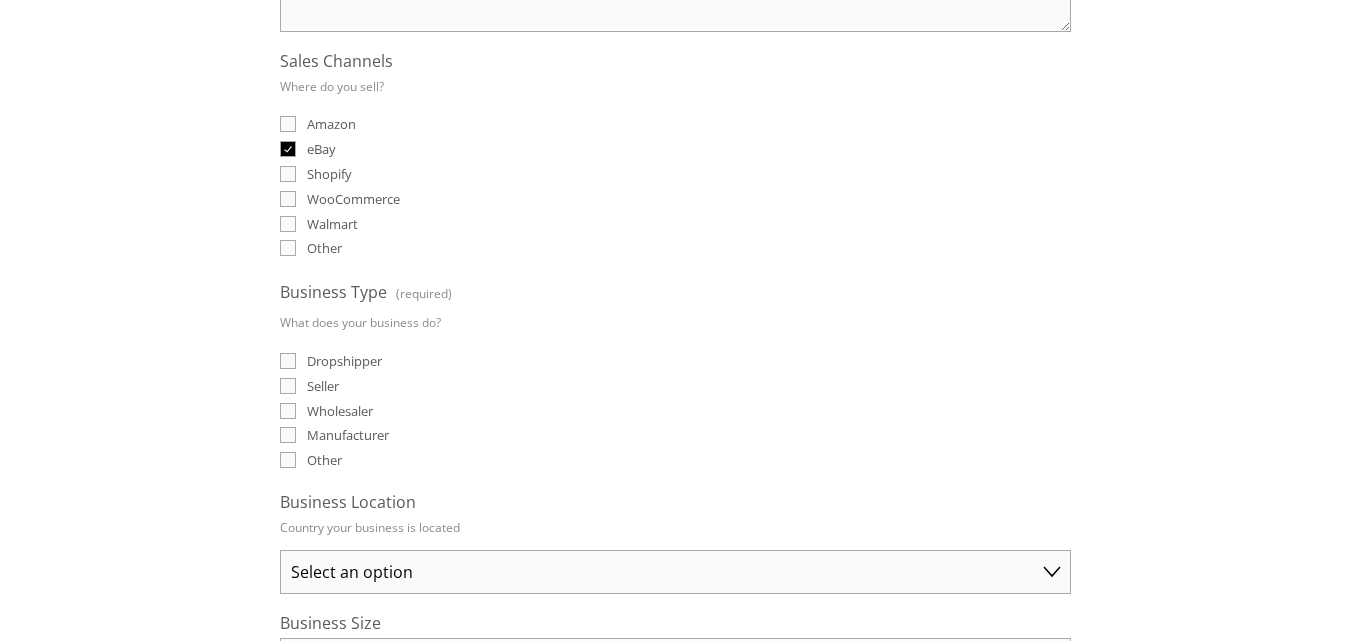 click on "Dropshipper" at bounding box center [288, 361] 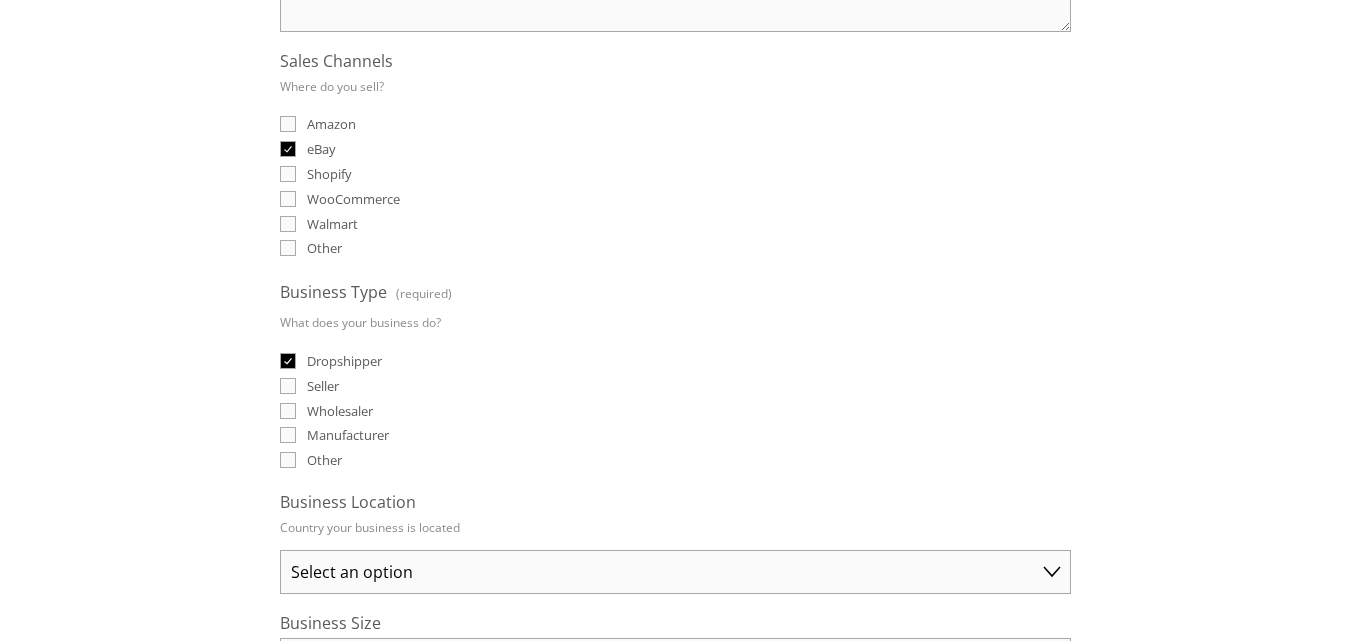checkbox on "true" 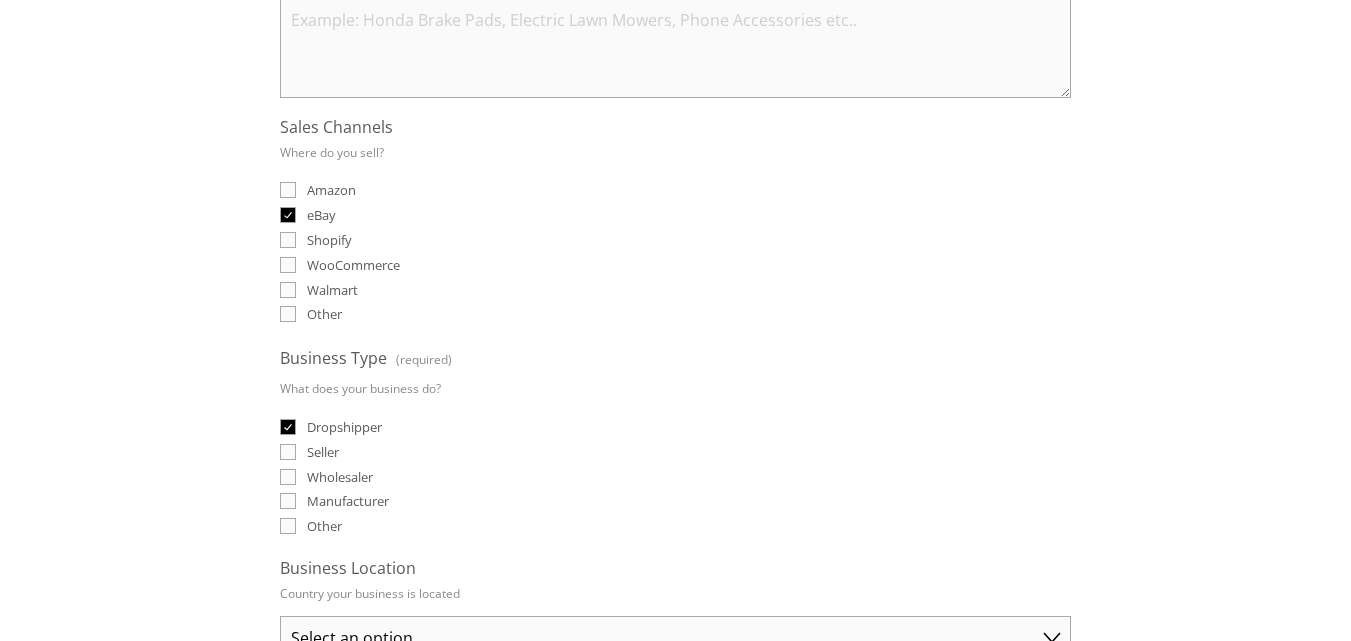 scroll, scrollTop: 600, scrollLeft: 0, axis: vertical 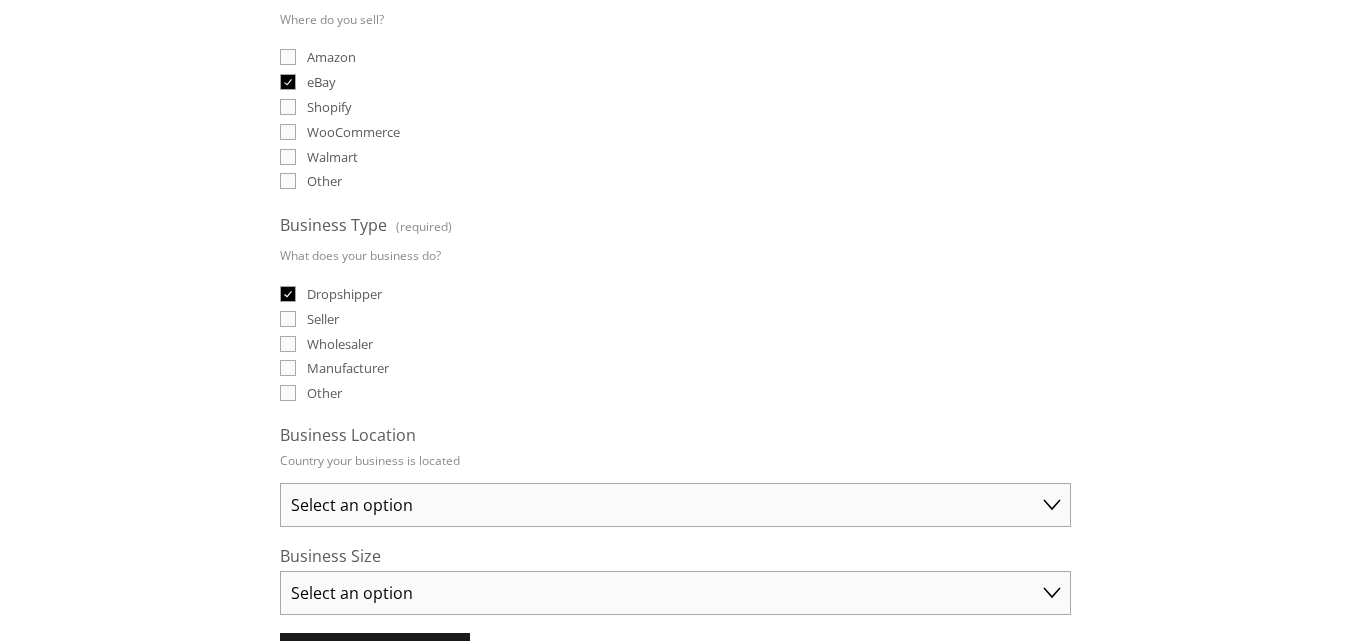 click on "Select an option Australia United States United Kingdom China Japan Germany Canada Other" at bounding box center (675, 505) 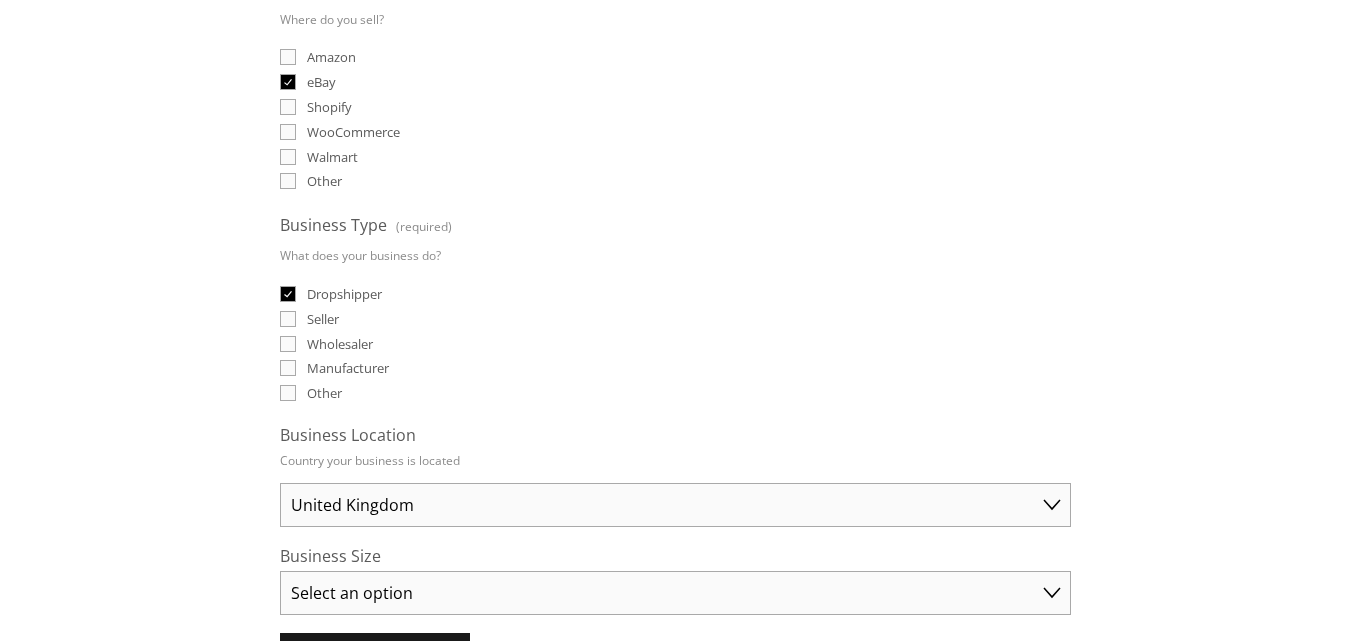 click on "Select an option Australia United States United Kingdom China Japan Germany Canada Other" at bounding box center (675, 505) 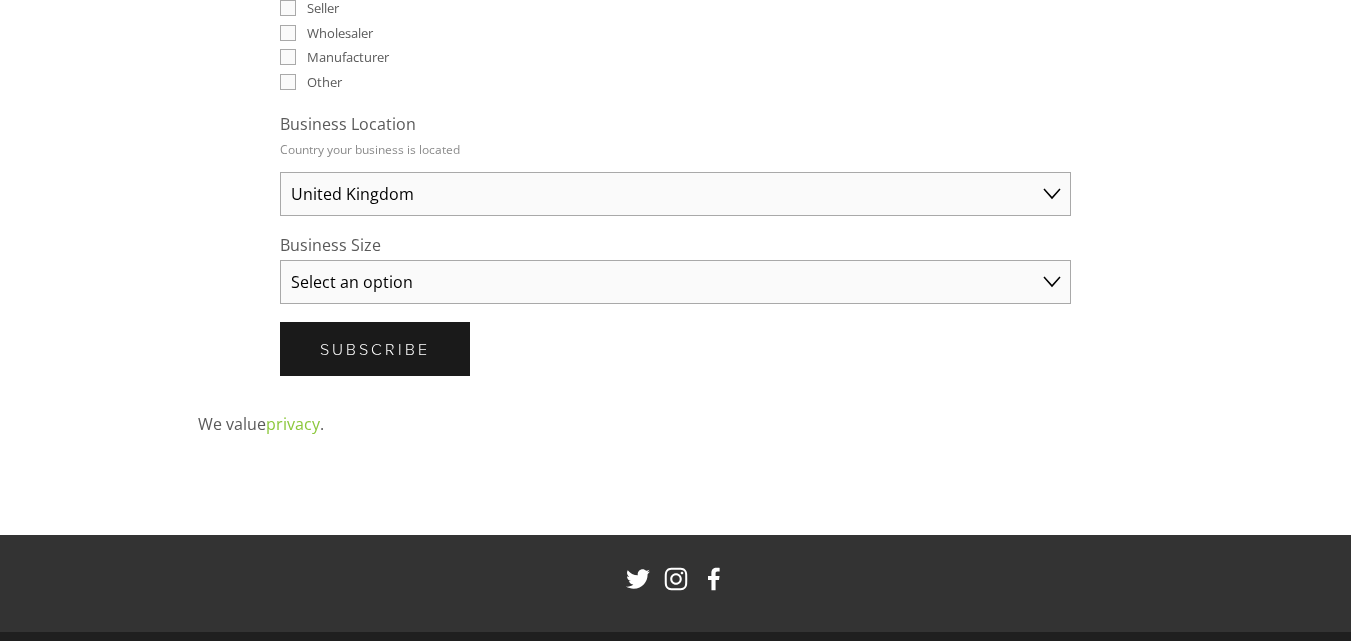 scroll, scrollTop: 933, scrollLeft: 0, axis: vertical 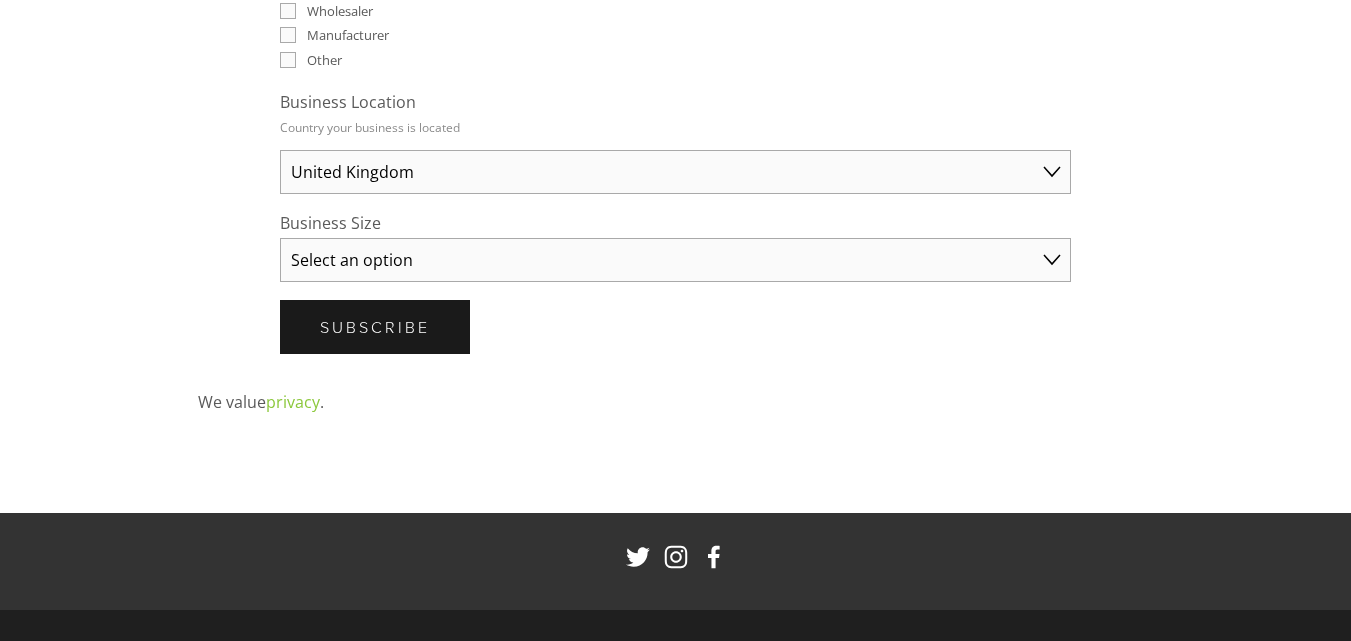 click on "Select an option Solo Merchant (under $50K annual sales) Small Business ($50K - $250K annual sales) Established Business (Over $250K annual sales)" at bounding box center [675, 260] 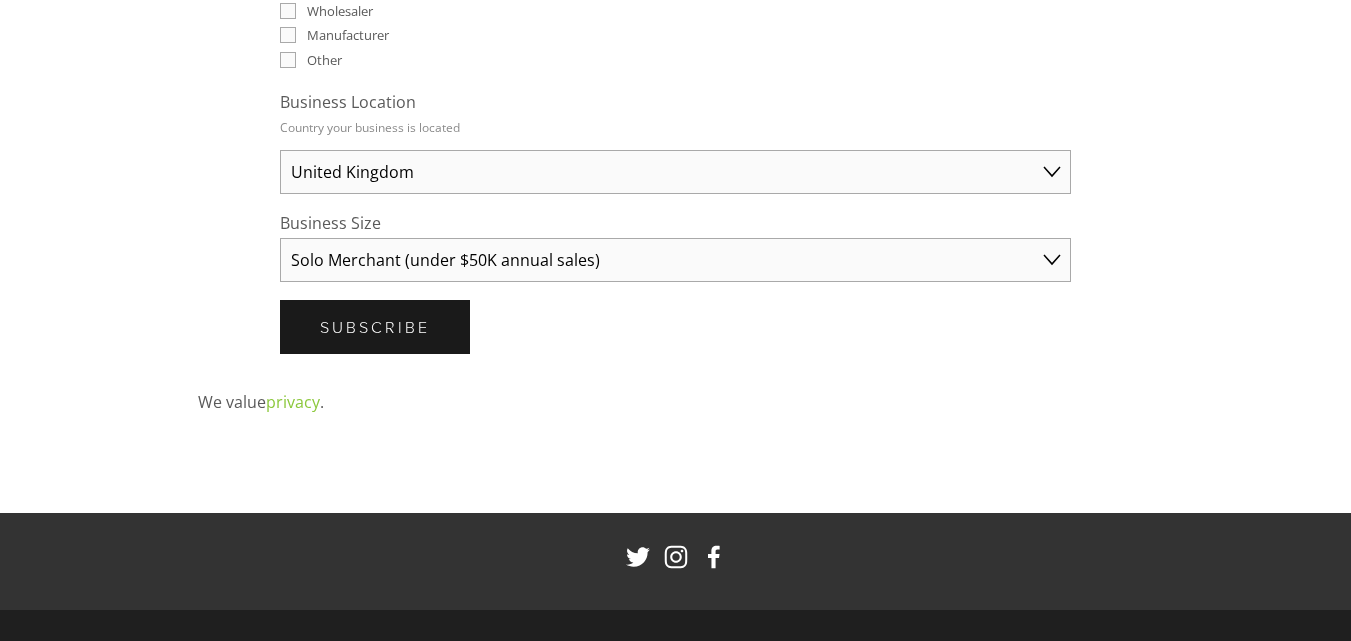 click on "Select an option Solo Merchant (under $50K annual sales) Small Business ($50K - $250K annual sales) Established Business (Over $250K annual sales)" at bounding box center [675, 260] 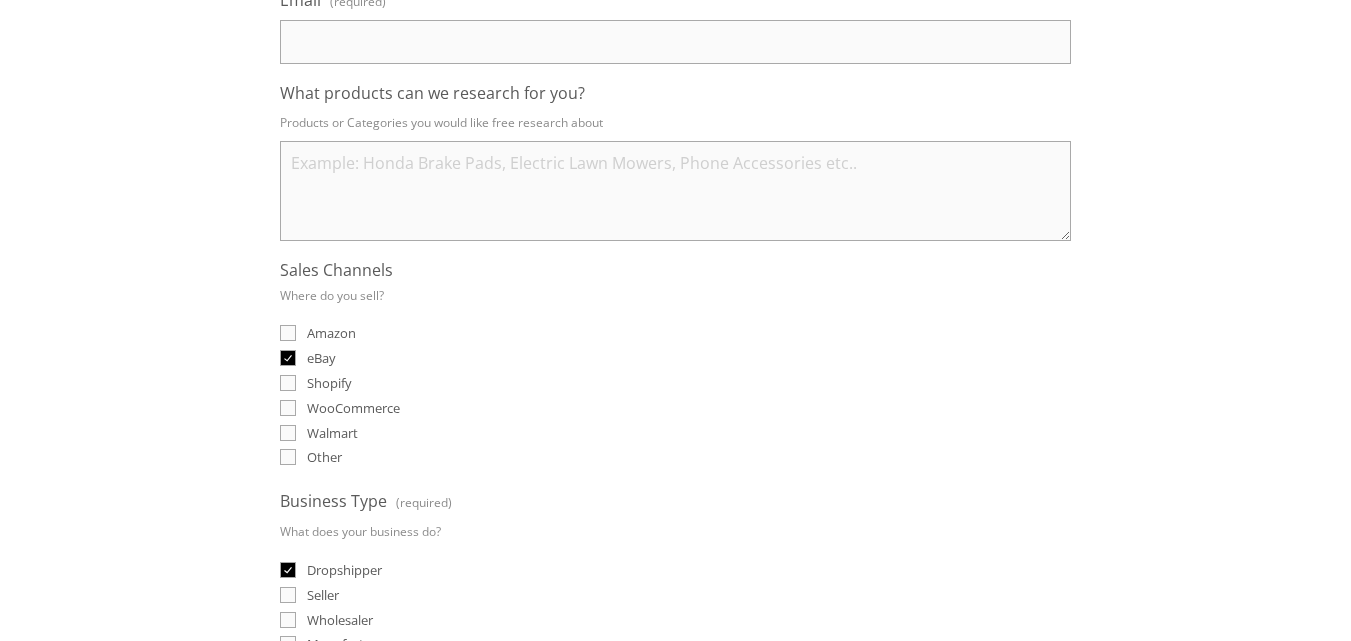 scroll, scrollTop: 0, scrollLeft: 0, axis: both 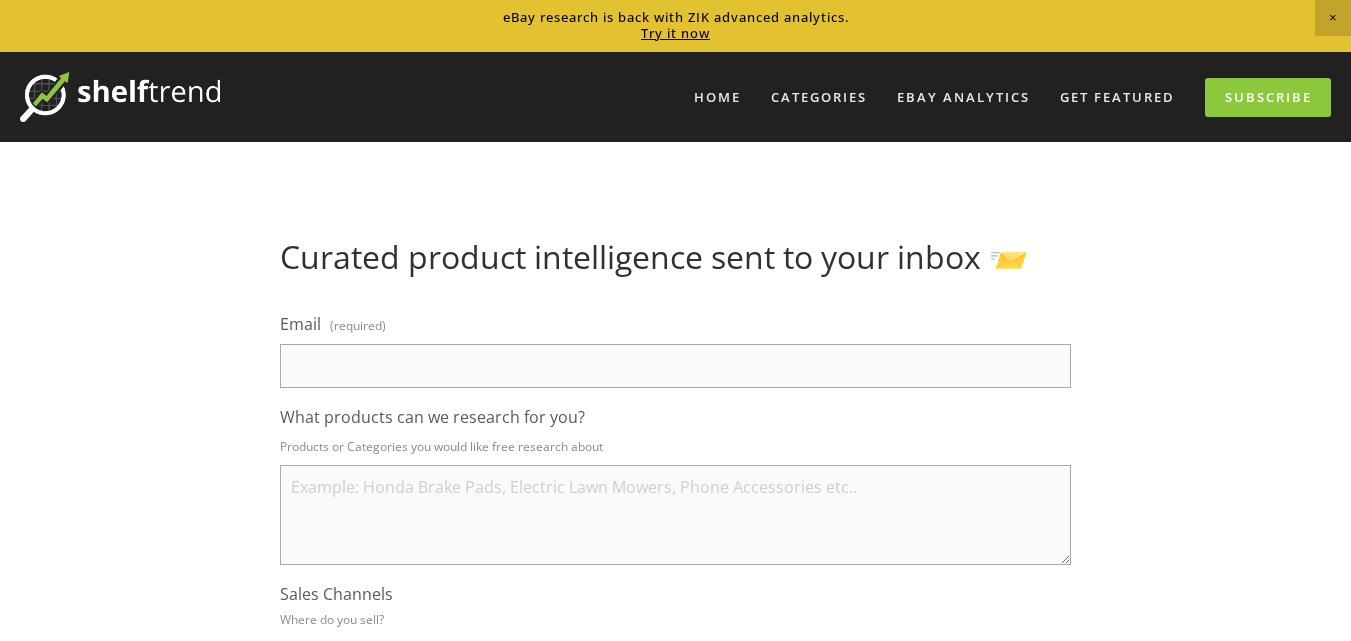 click on "Email (required)" at bounding box center (675, 366) 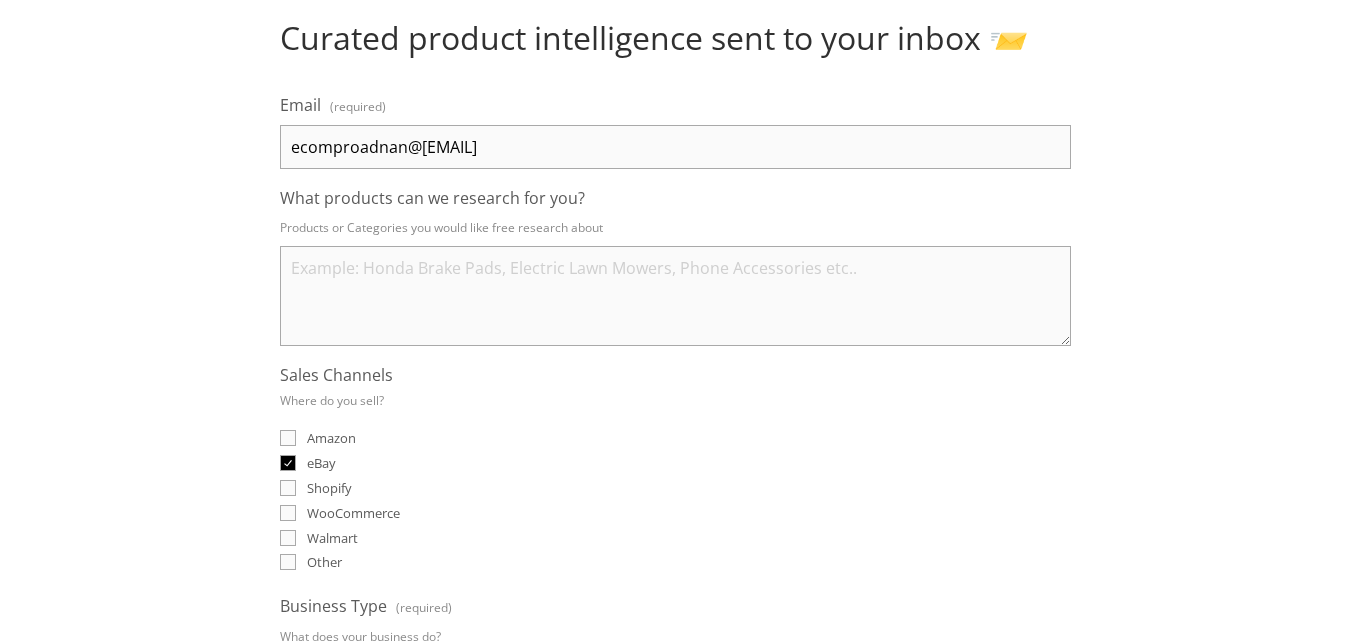 scroll, scrollTop: 267, scrollLeft: 0, axis: vertical 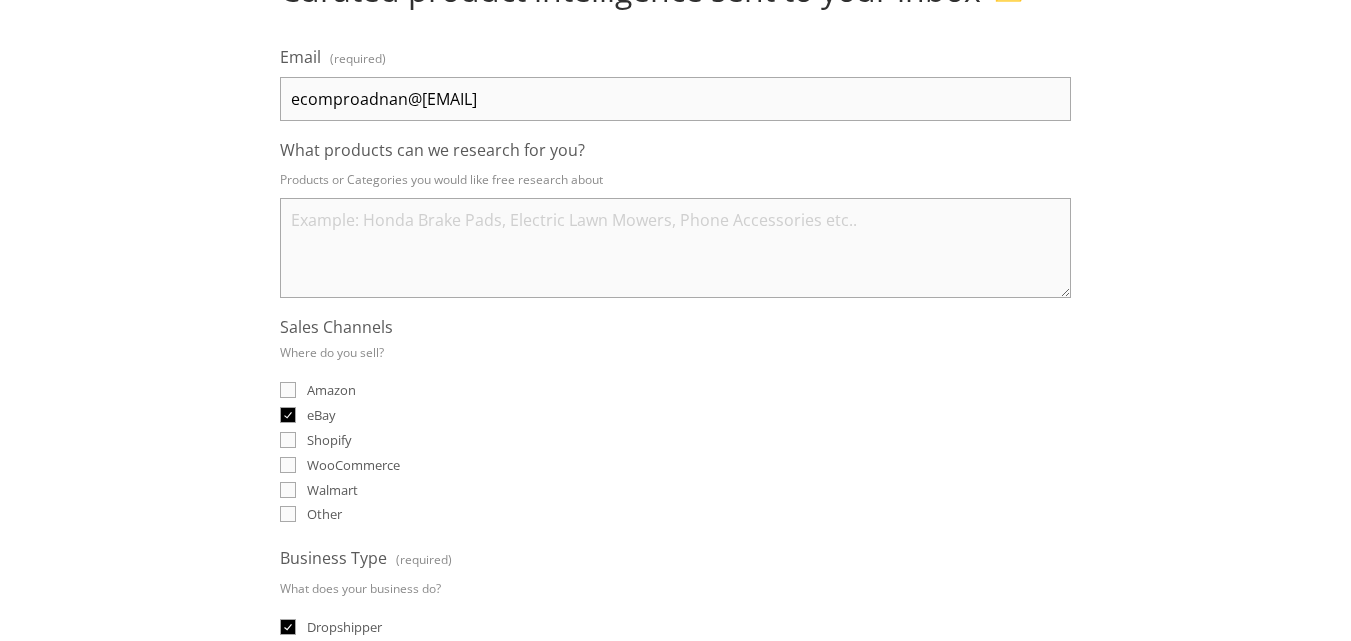type on "ecomproadnan@gmail.com" 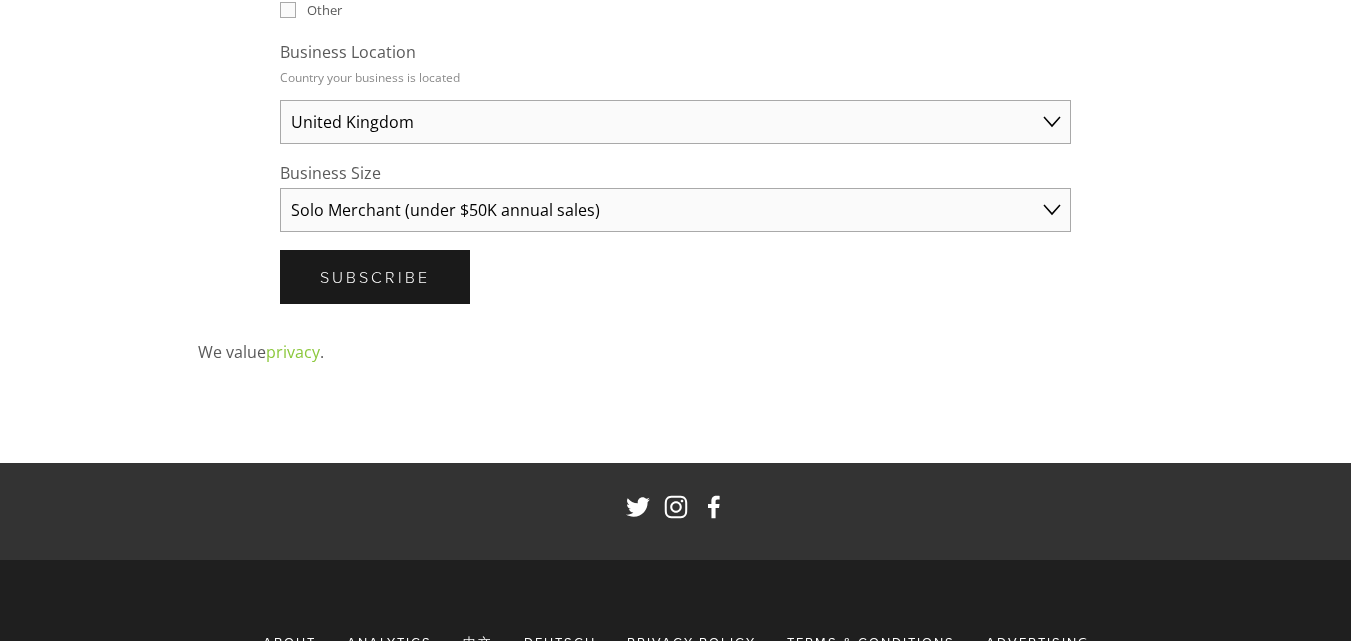 scroll, scrollTop: 1067, scrollLeft: 0, axis: vertical 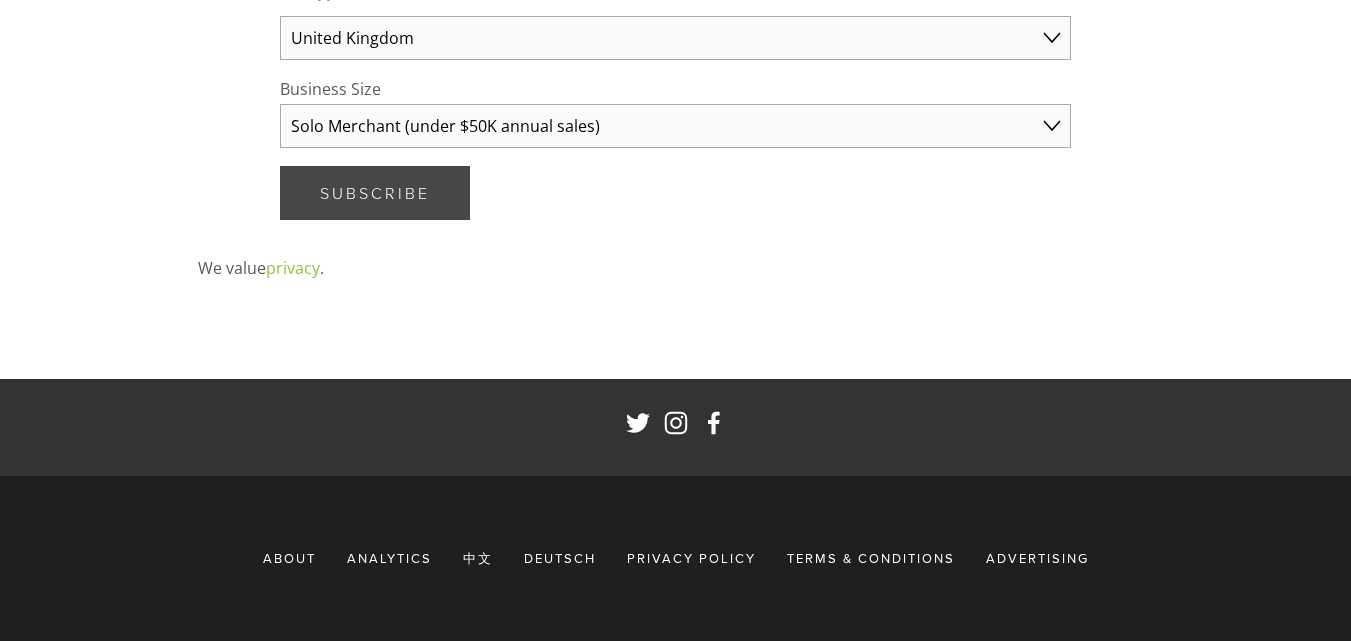 type on "all products" 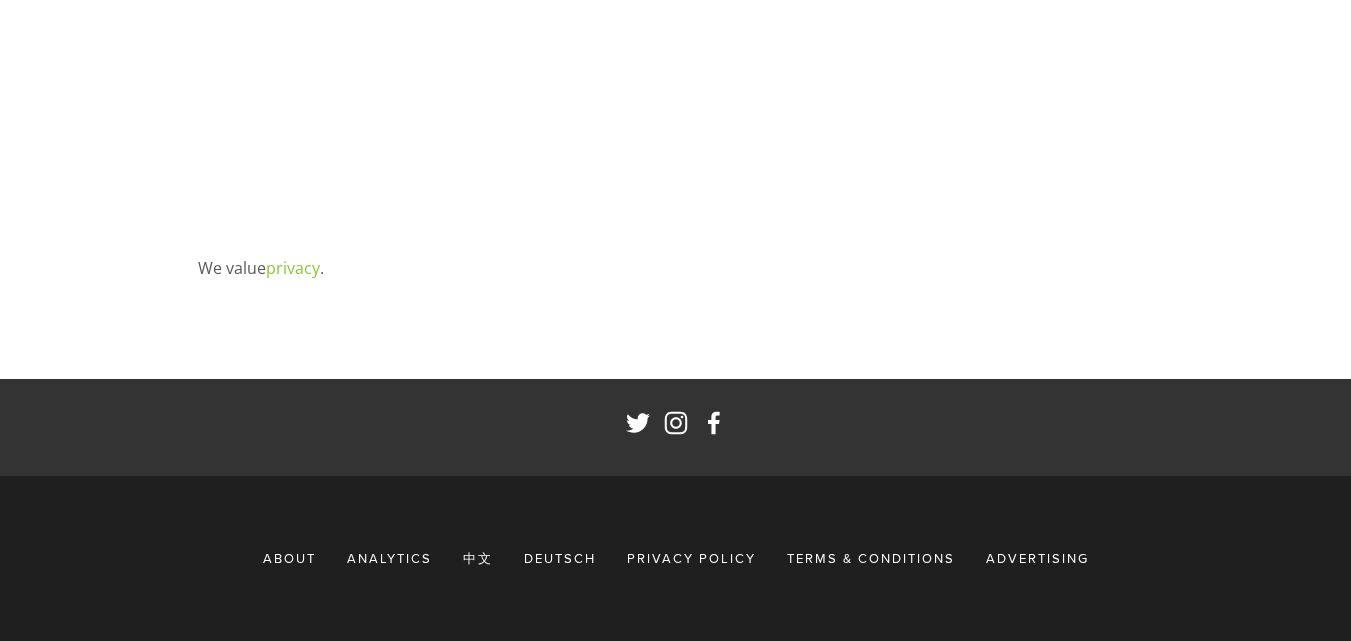 scroll, scrollTop: 0, scrollLeft: 0, axis: both 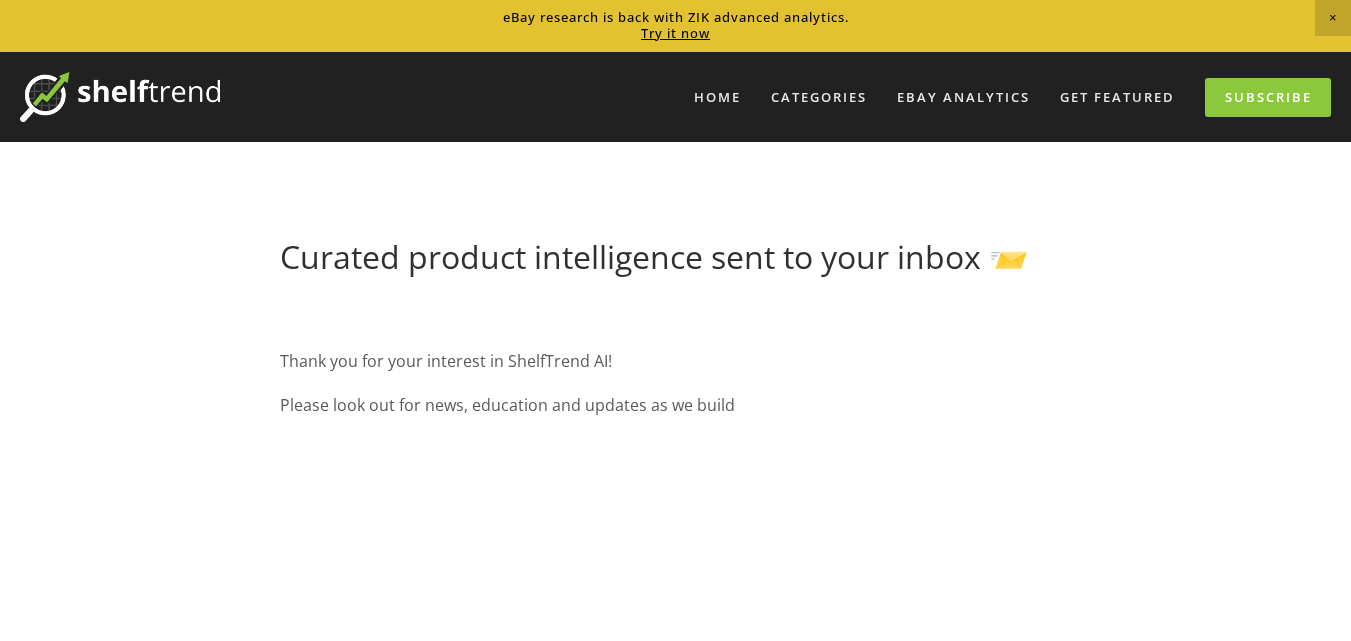 drag, startPoint x: 981, startPoint y: 257, endPoint x: 827, endPoint y: 286, distance: 156.70673 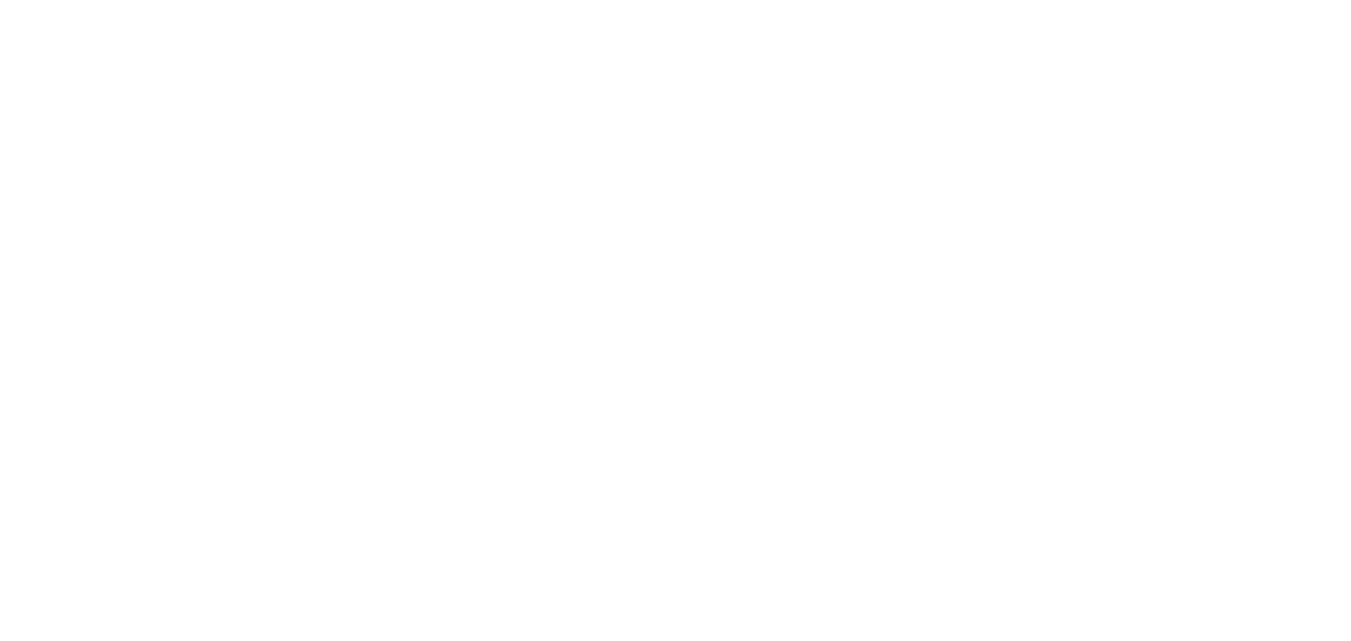 click on "eBay research is back with ZIK advanced analytics.  Try it now
Home
Categories
Auto Parts
Electronics
Fashion
Home & Garden" at bounding box center [675, 418] 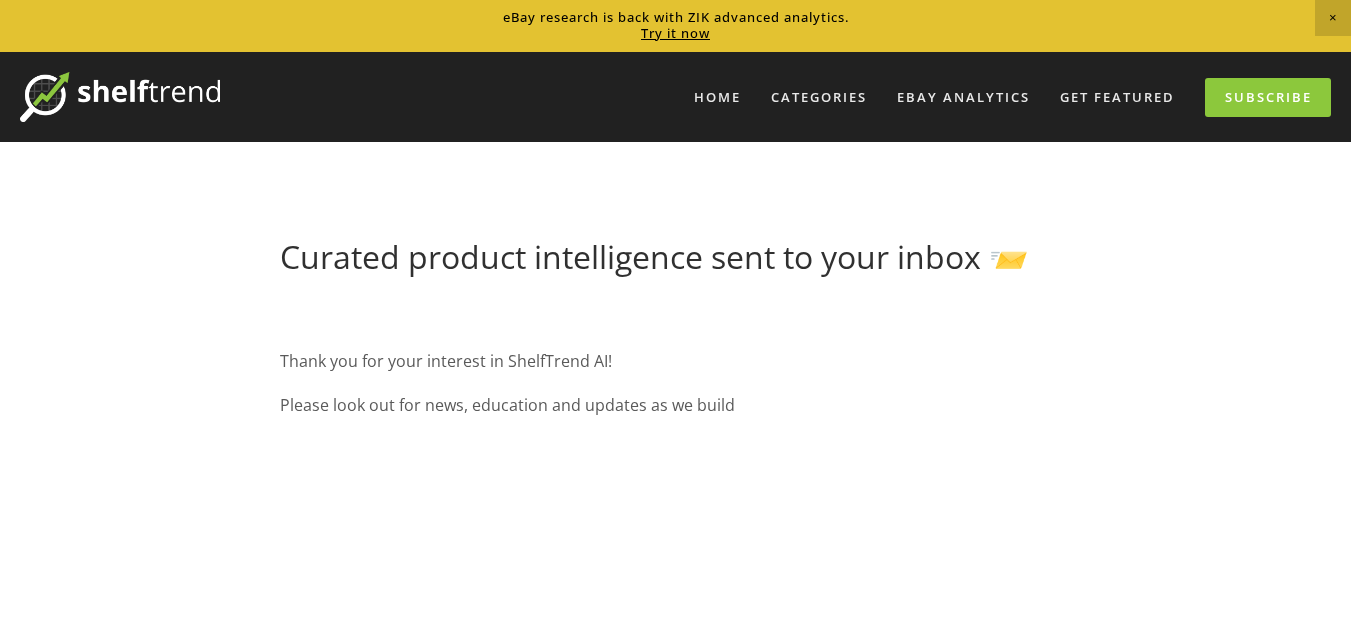 scroll, scrollTop: 0, scrollLeft: 0, axis: both 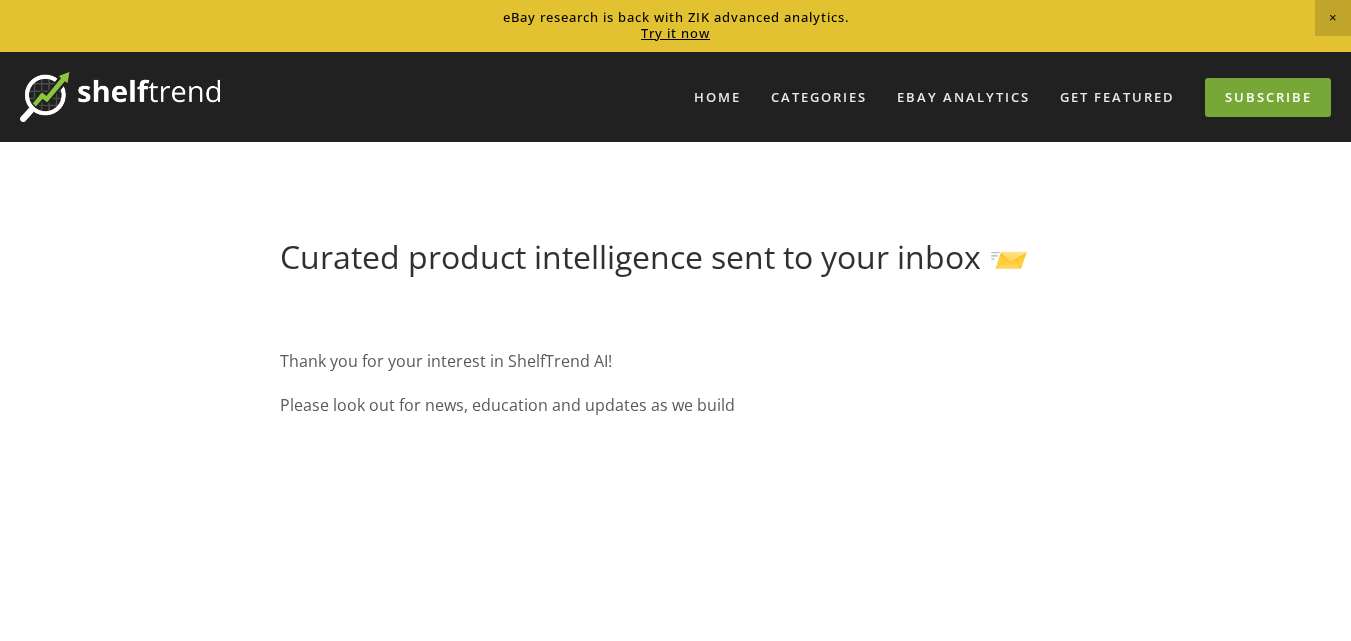 click on "Subscribe" at bounding box center (1268, 97) 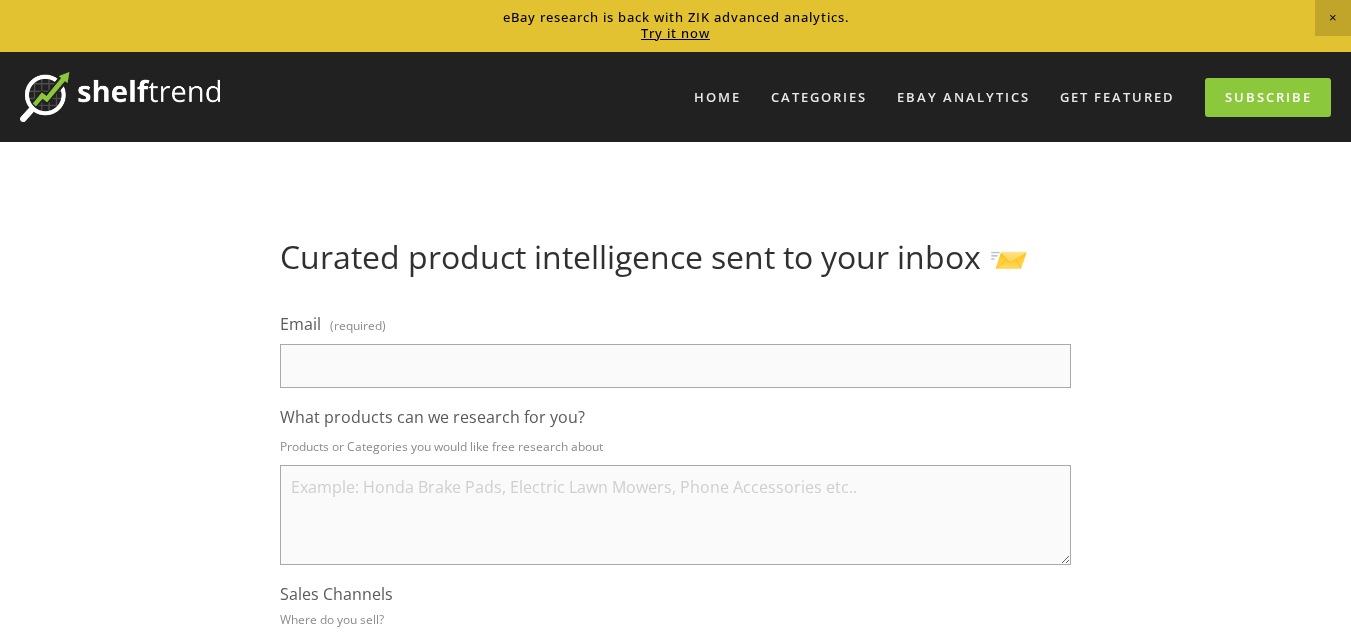 scroll, scrollTop: 0, scrollLeft: 0, axis: both 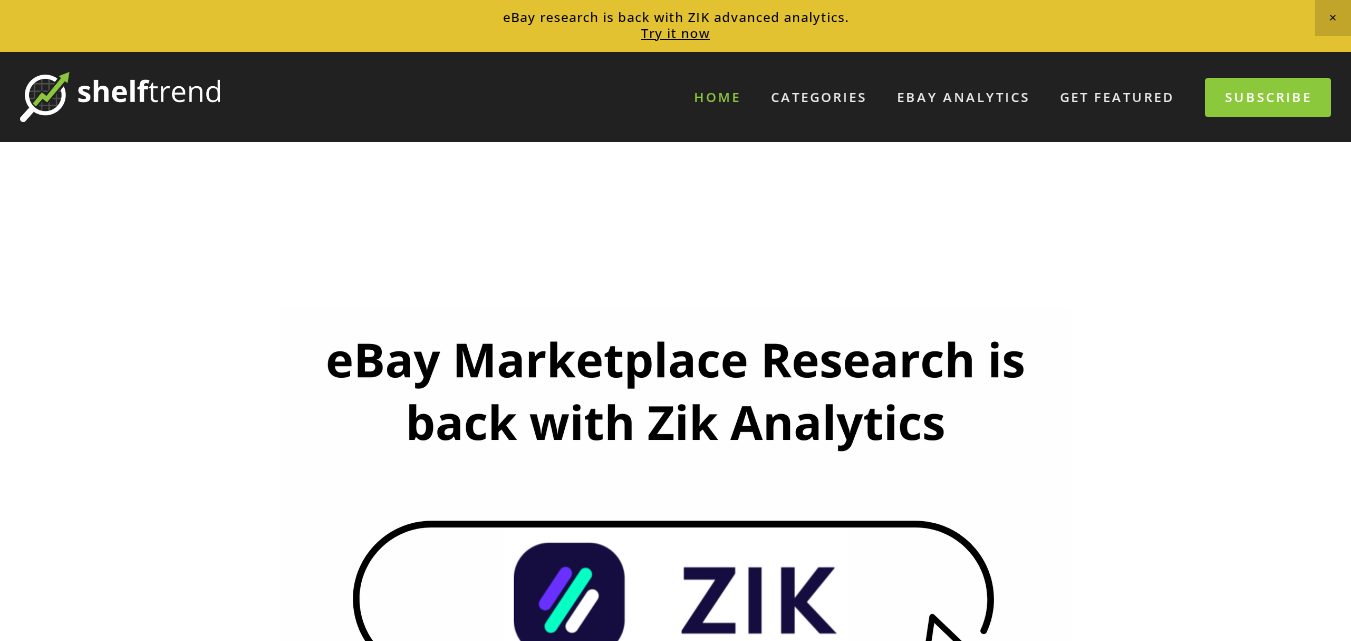 click on "Home" at bounding box center (717, 97) 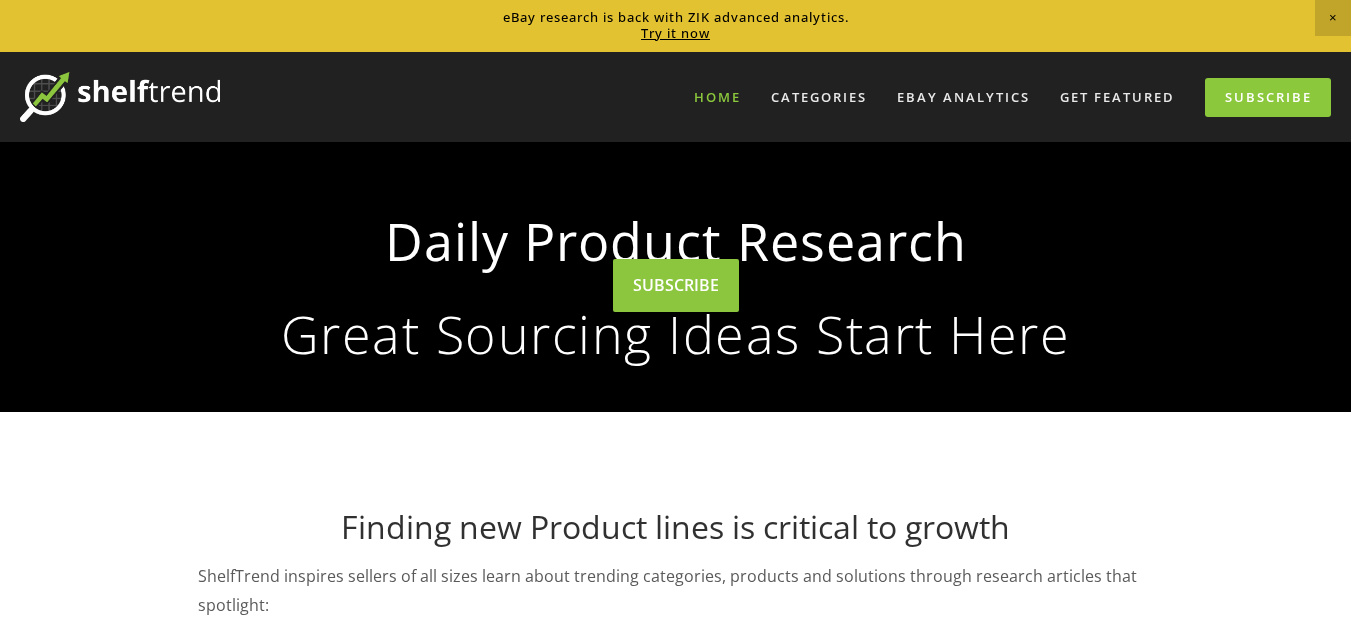 scroll, scrollTop: 337, scrollLeft: 0, axis: vertical 